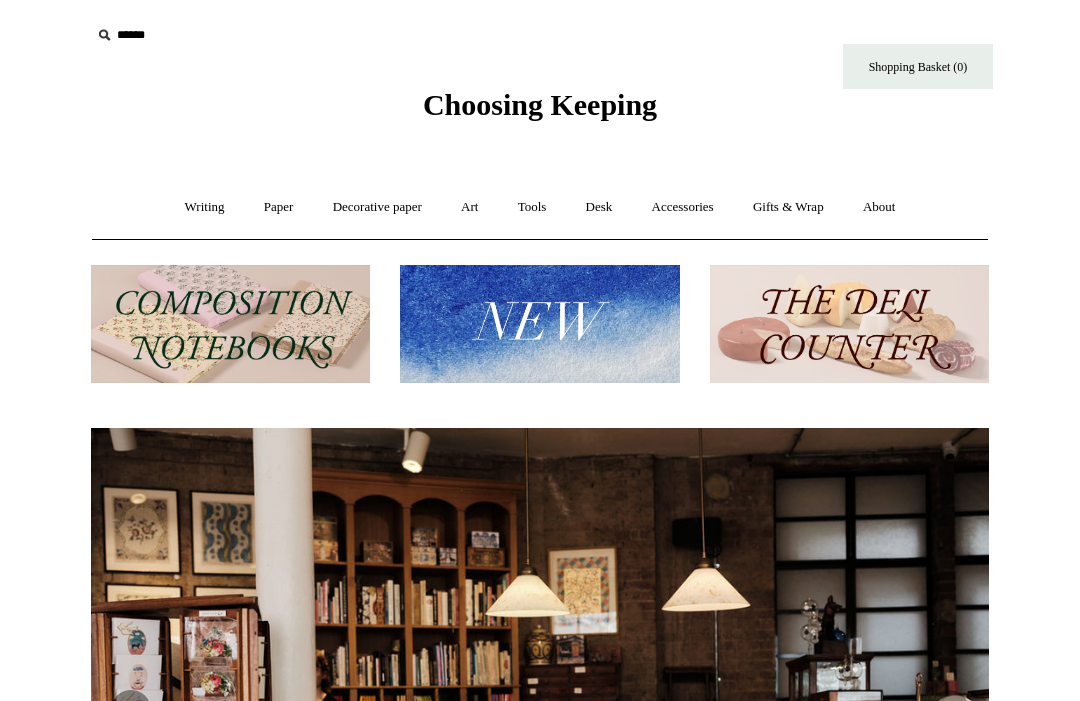 scroll, scrollTop: 0, scrollLeft: 0, axis: both 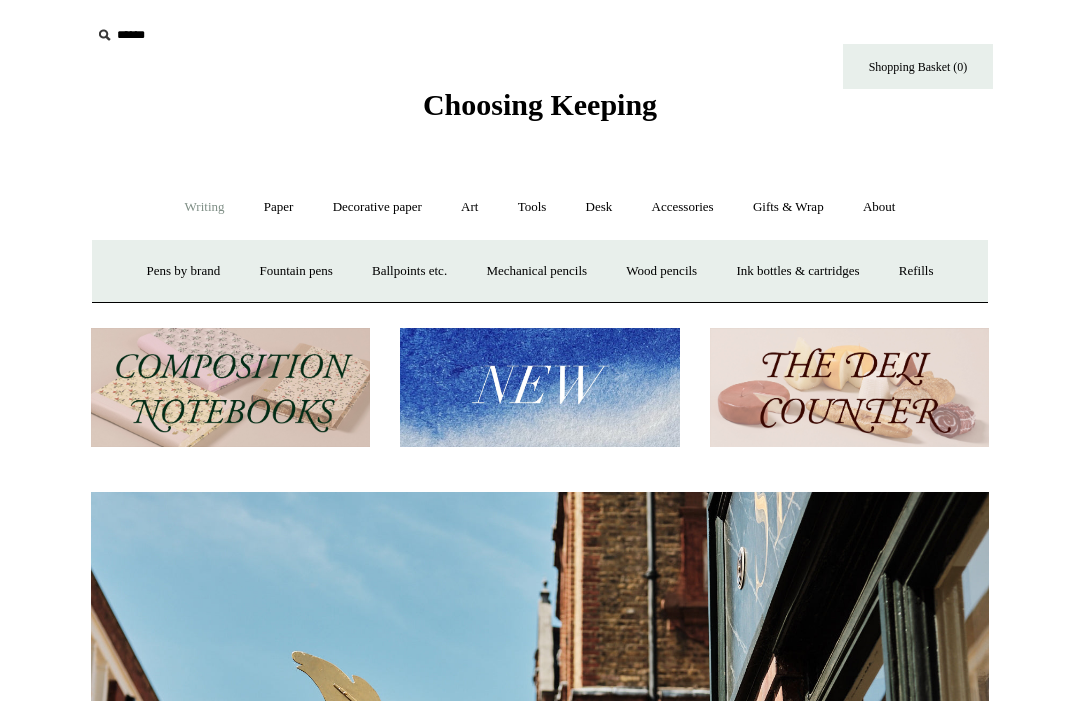 click on "Paper +" at bounding box center (279, 207) 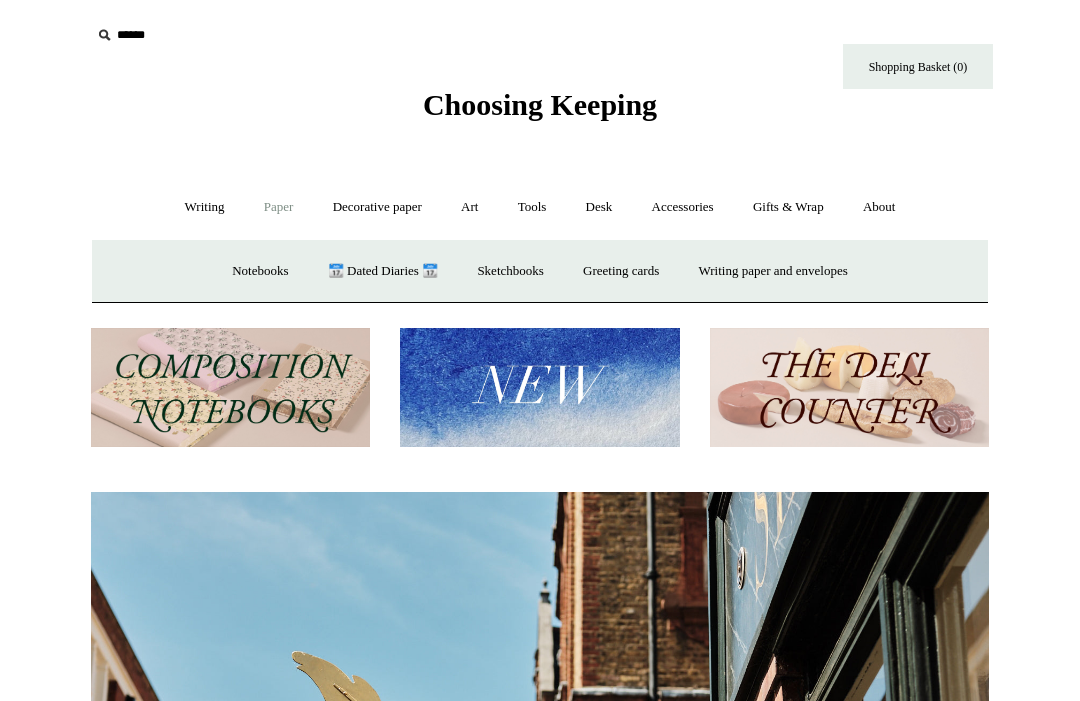 click on "Notebooks +" at bounding box center (260, 271) 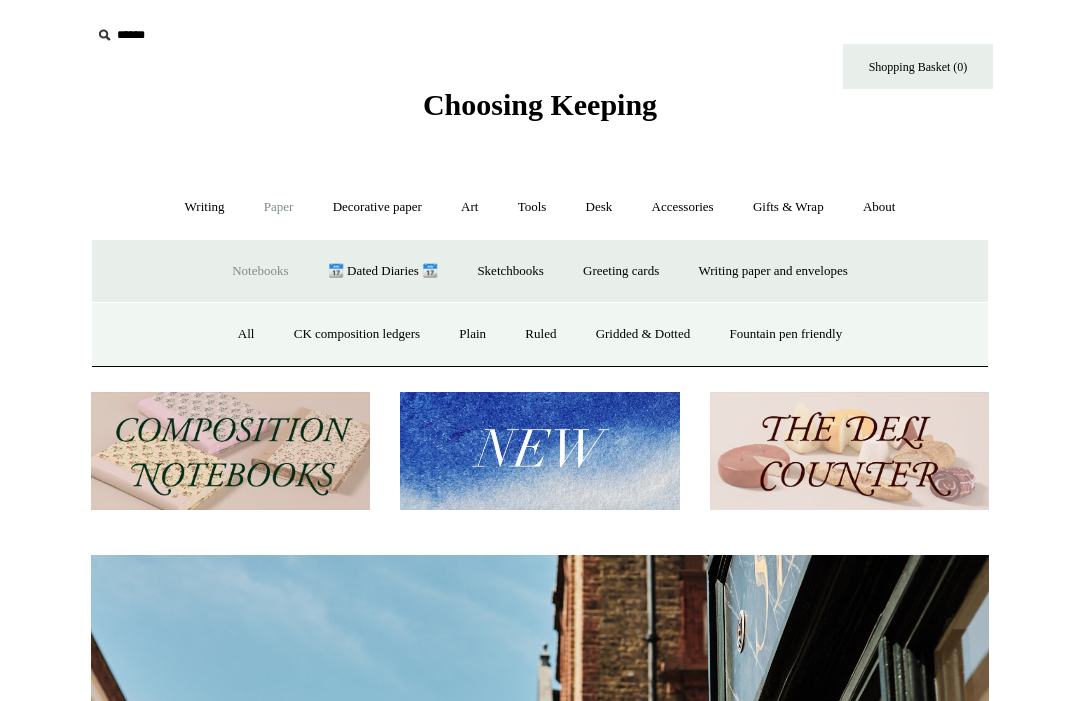 click on "All" at bounding box center [246, 334] 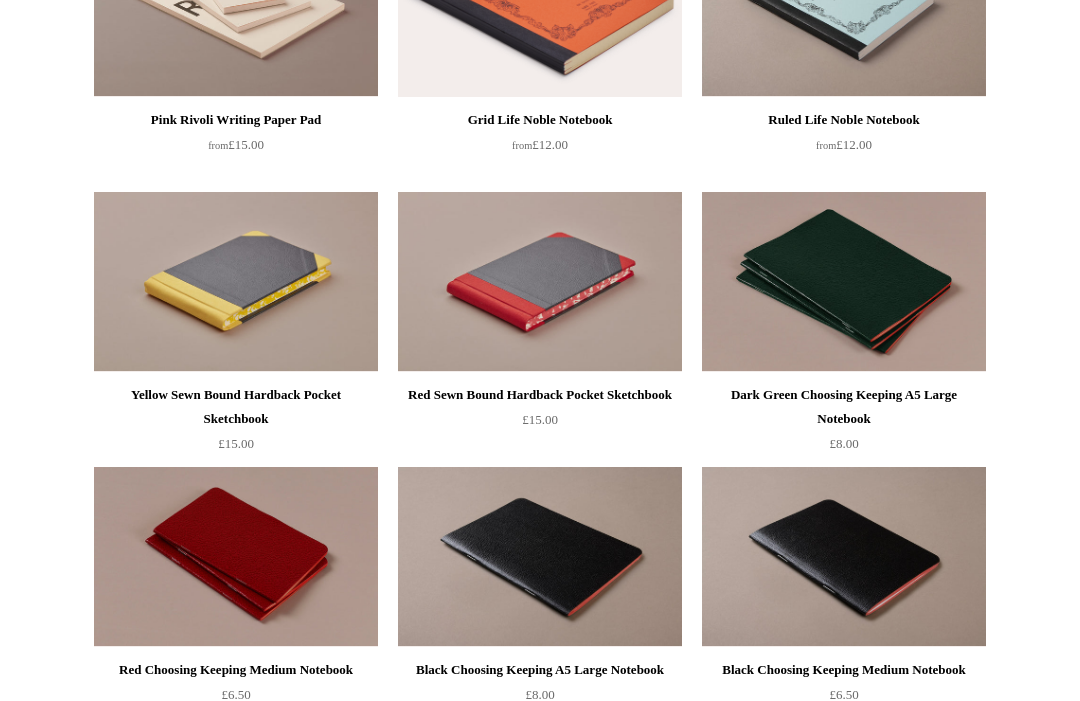 scroll, scrollTop: 3918, scrollLeft: 0, axis: vertical 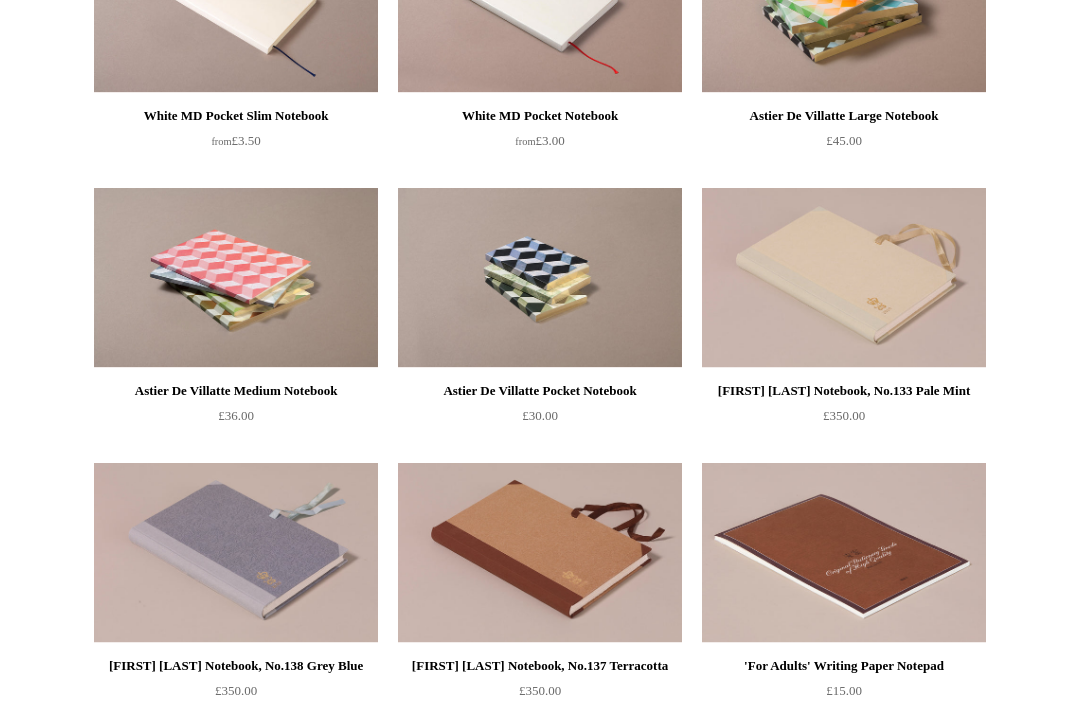 click at bounding box center [540, 278] 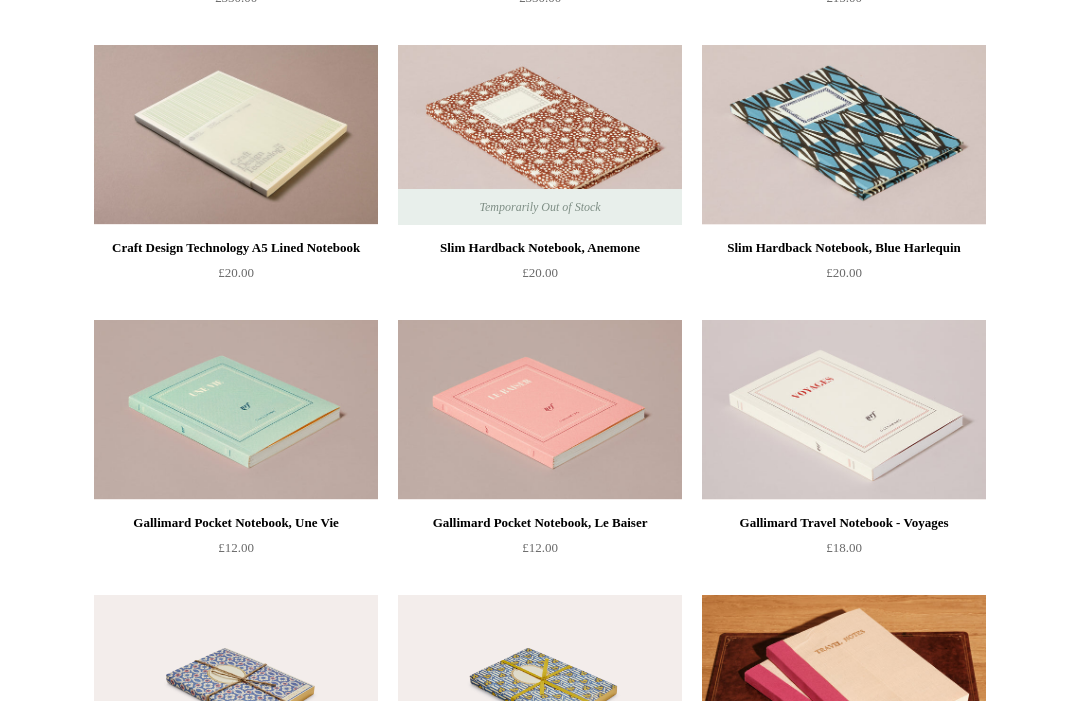 scroll, scrollTop: 7091, scrollLeft: 0, axis: vertical 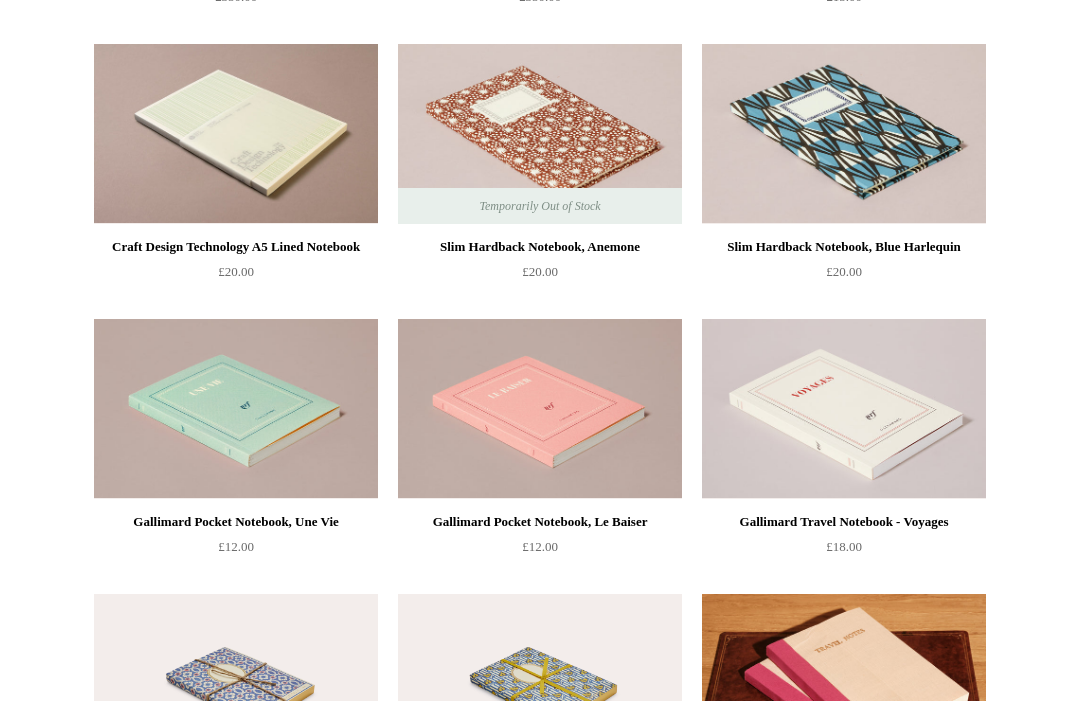 click at bounding box center [540, 409] 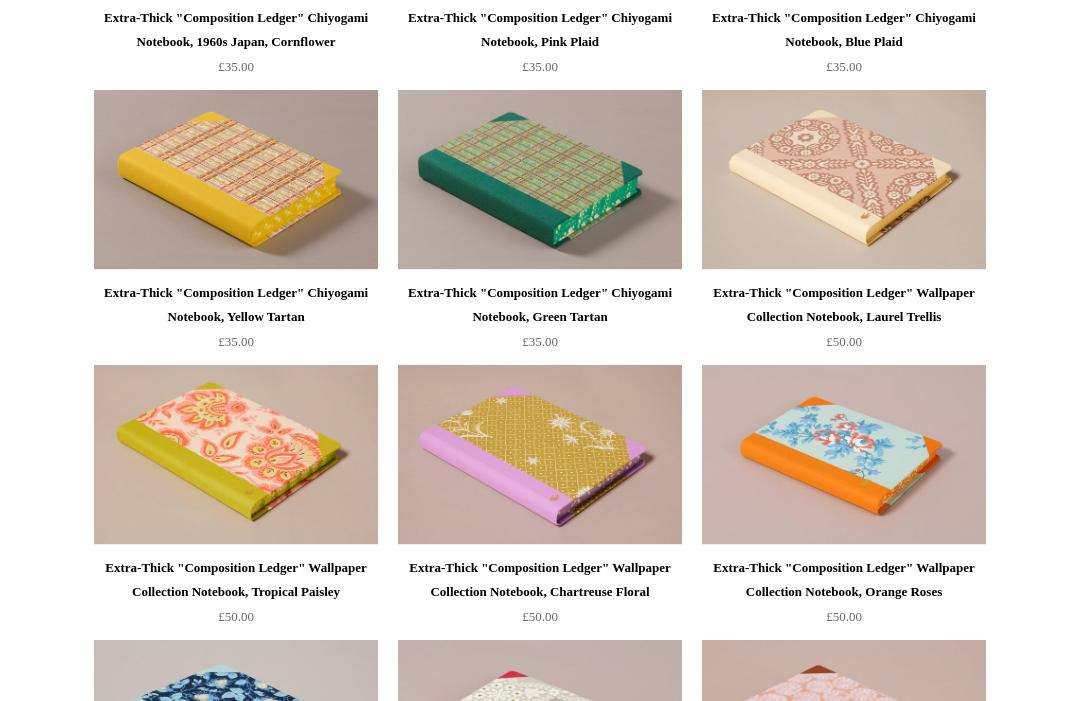 scroll, scrollTop: 0, scrollLeft: 0, axis: both 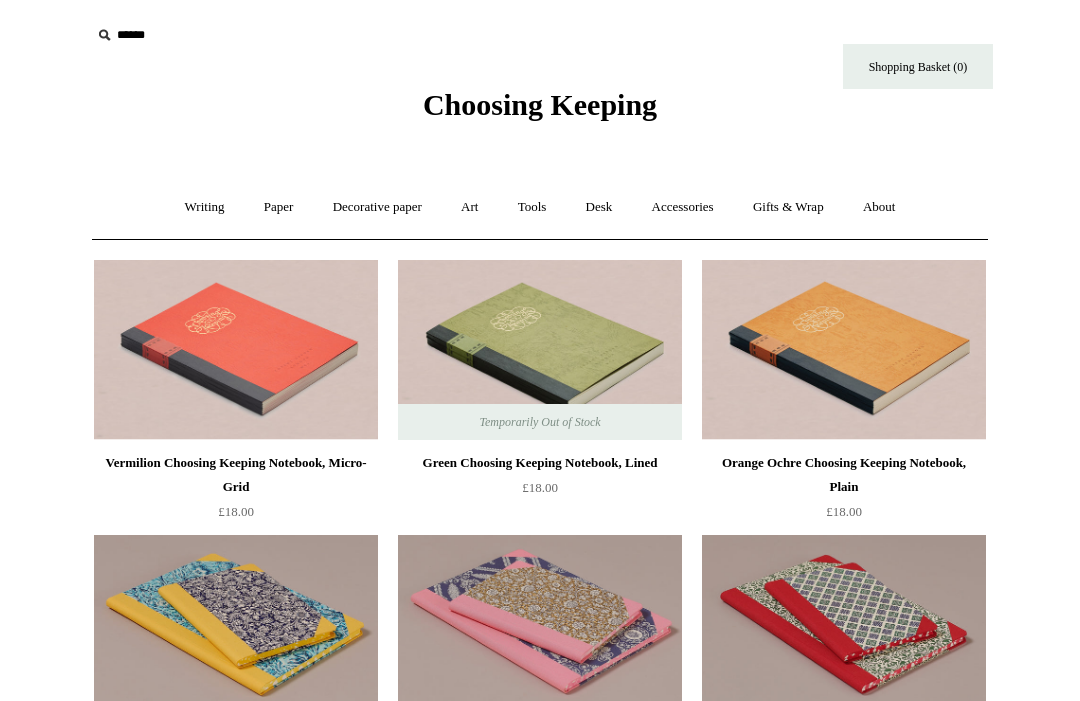 click on "Paper +" at bounding box center [279, 207] 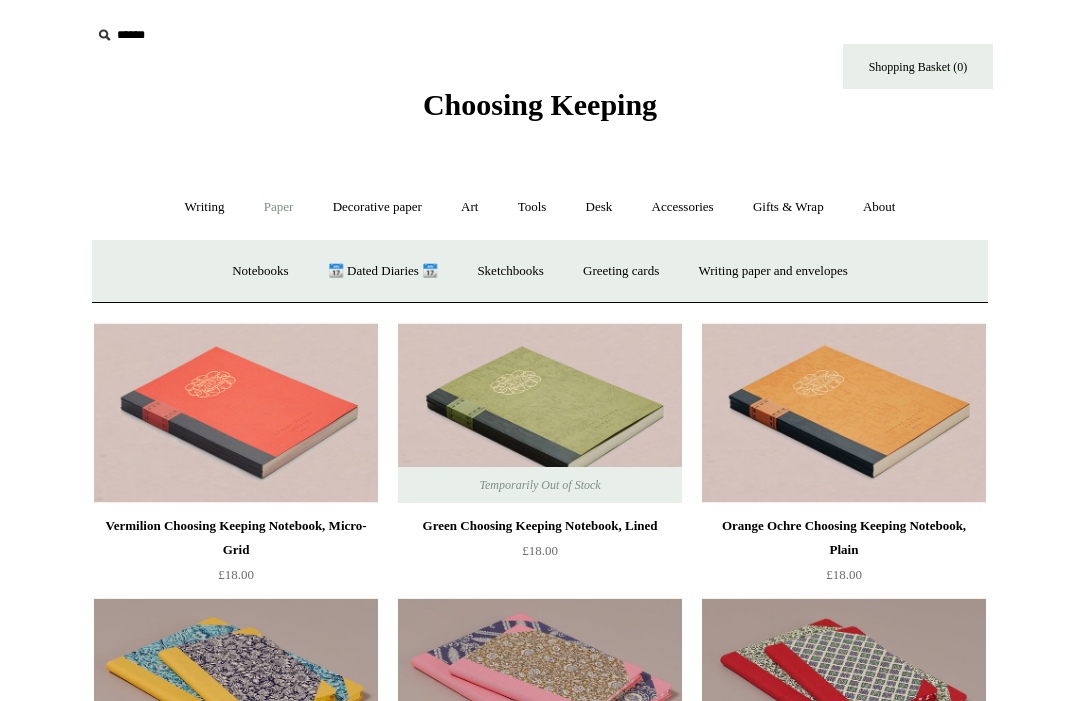 click on "Sketchbooks +" at bounding box center (510, 271) 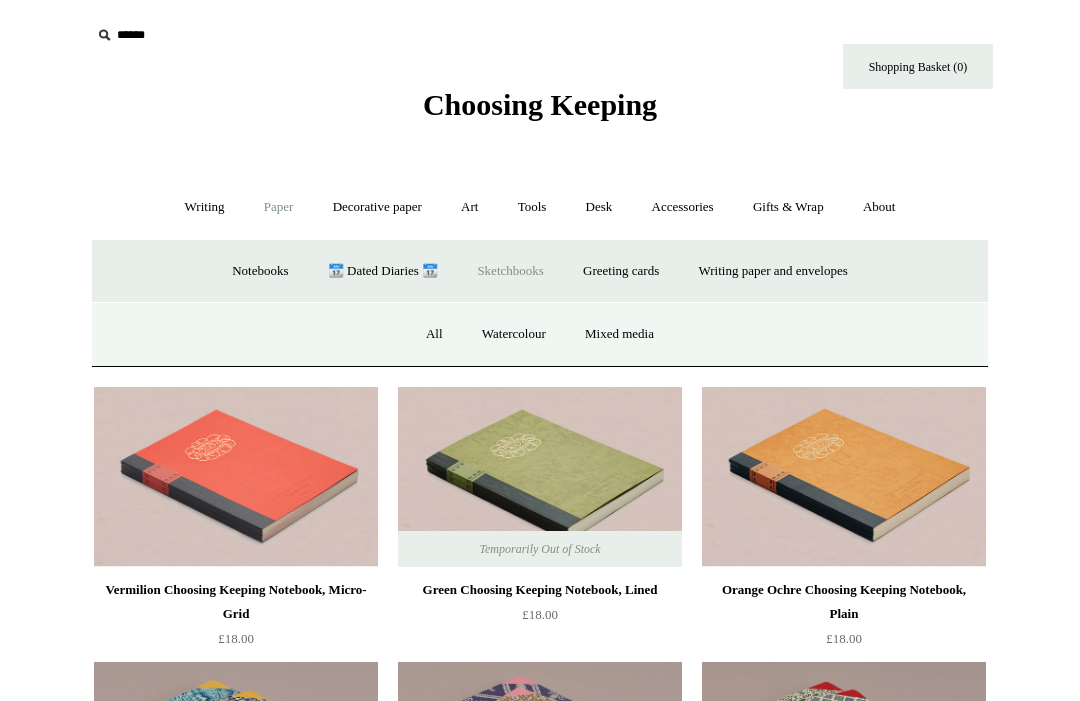 click on "All" at bounding box center (434, 334) 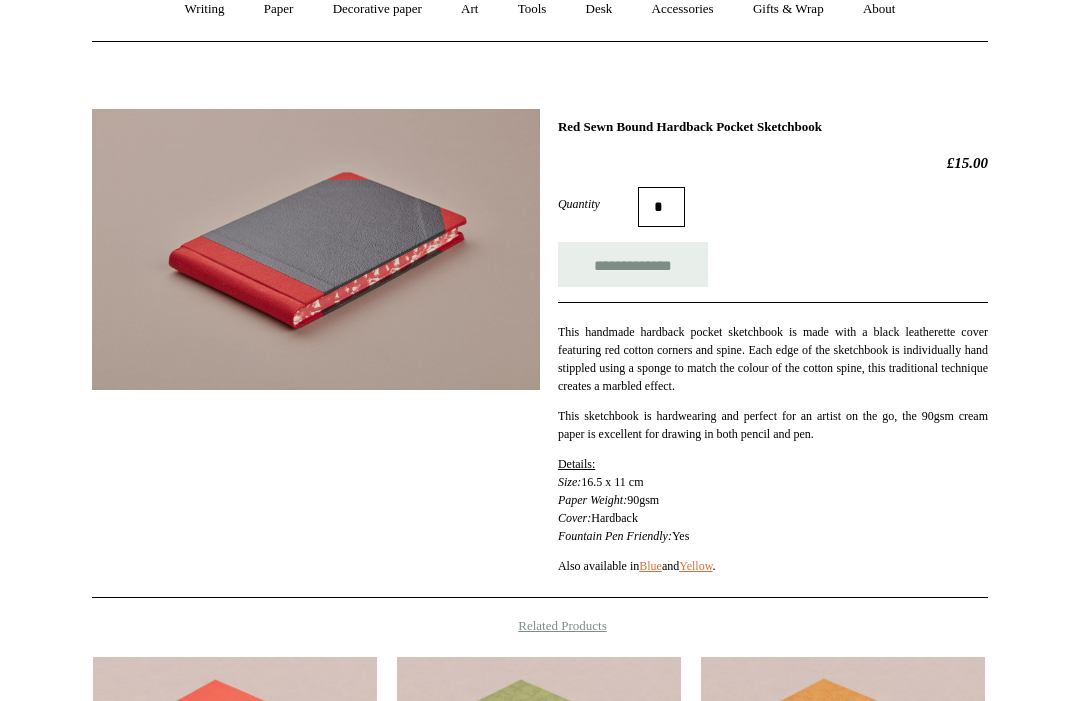 scroll, scrollTop: 196, scrollLeft: 0, axis: vertical 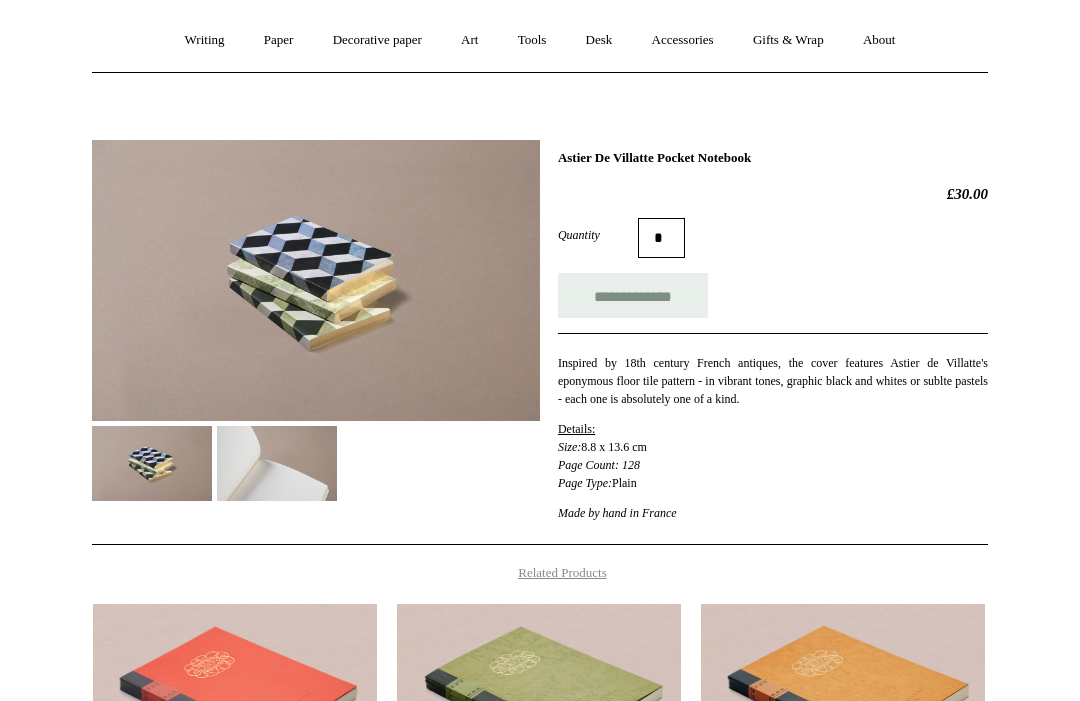 click at bounding box center (277, 463) 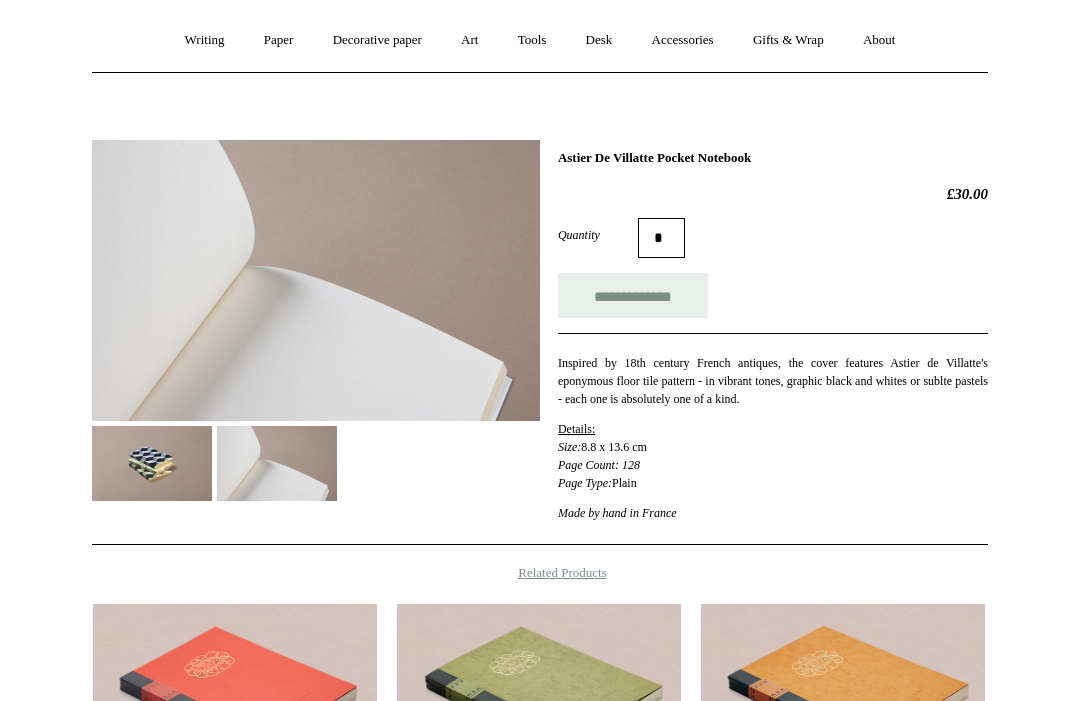 click at bounding box center [152, 463] 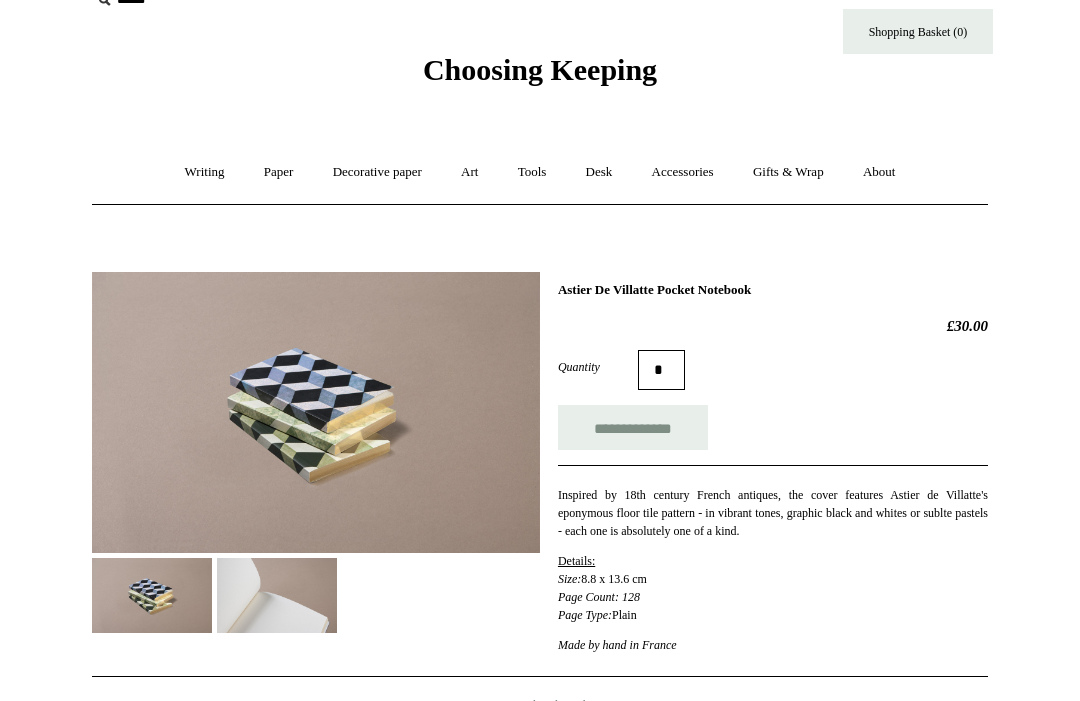 scroll, scrollTop: 0, scrollLeft: 0, axis: both 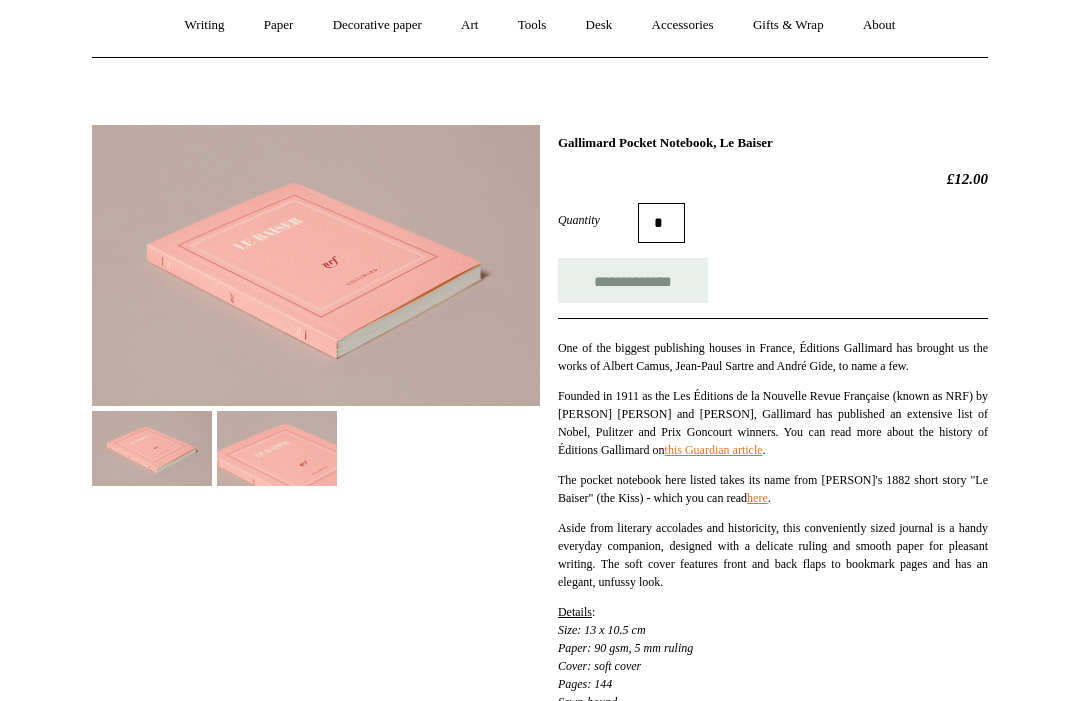 click at bounding box center (277, 448) 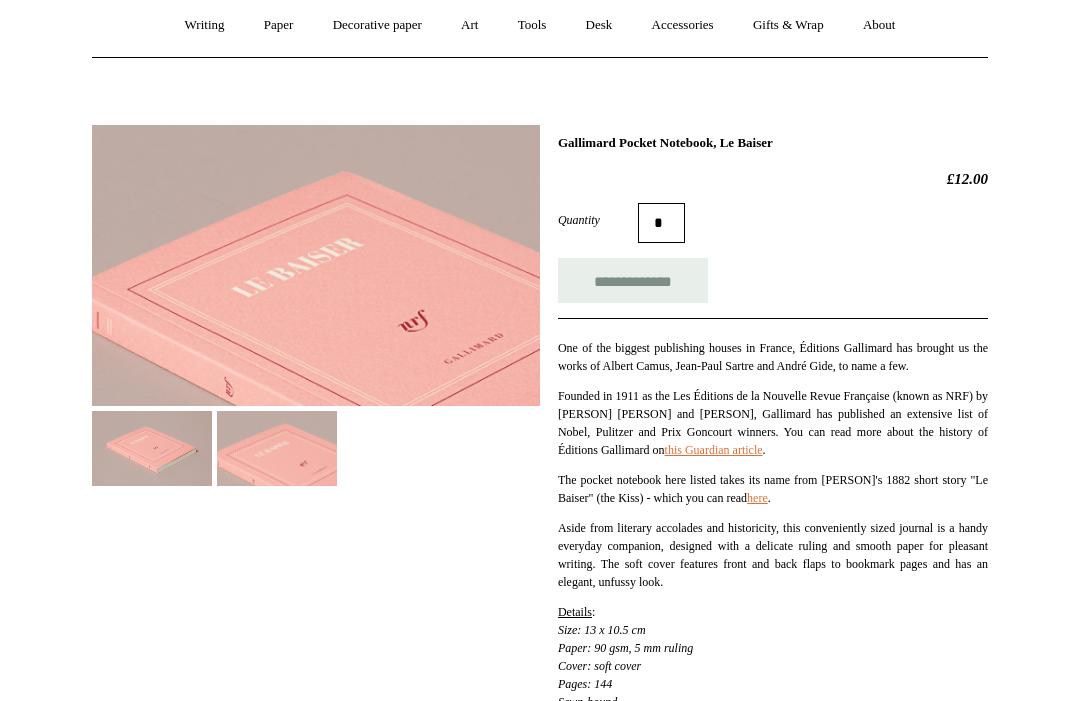 click at bounding box center (152, 448) 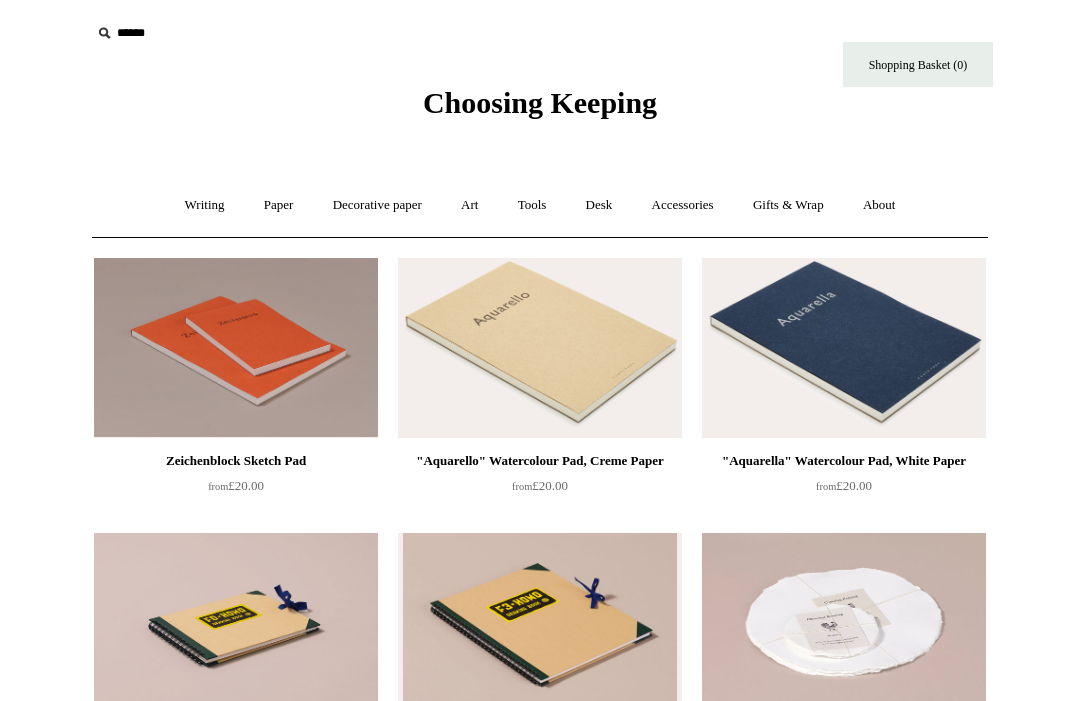 scroll, scrollTop: 0, scrollLeft: 0, axis: both 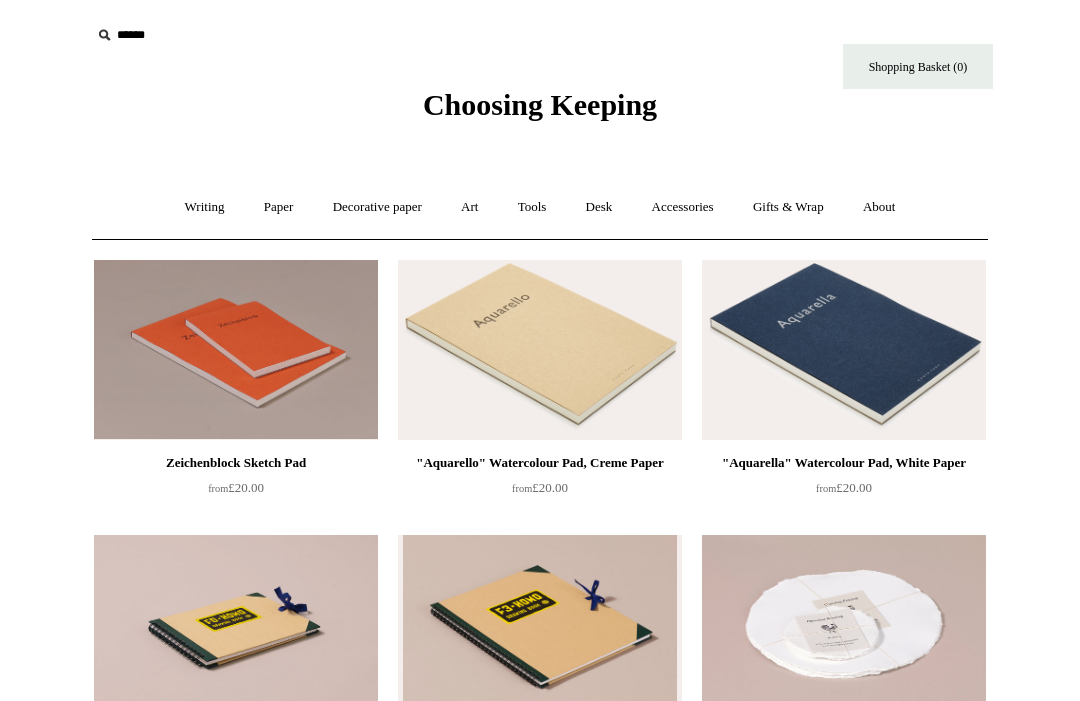 click on "Tools +" at bounding box center (532, 207) 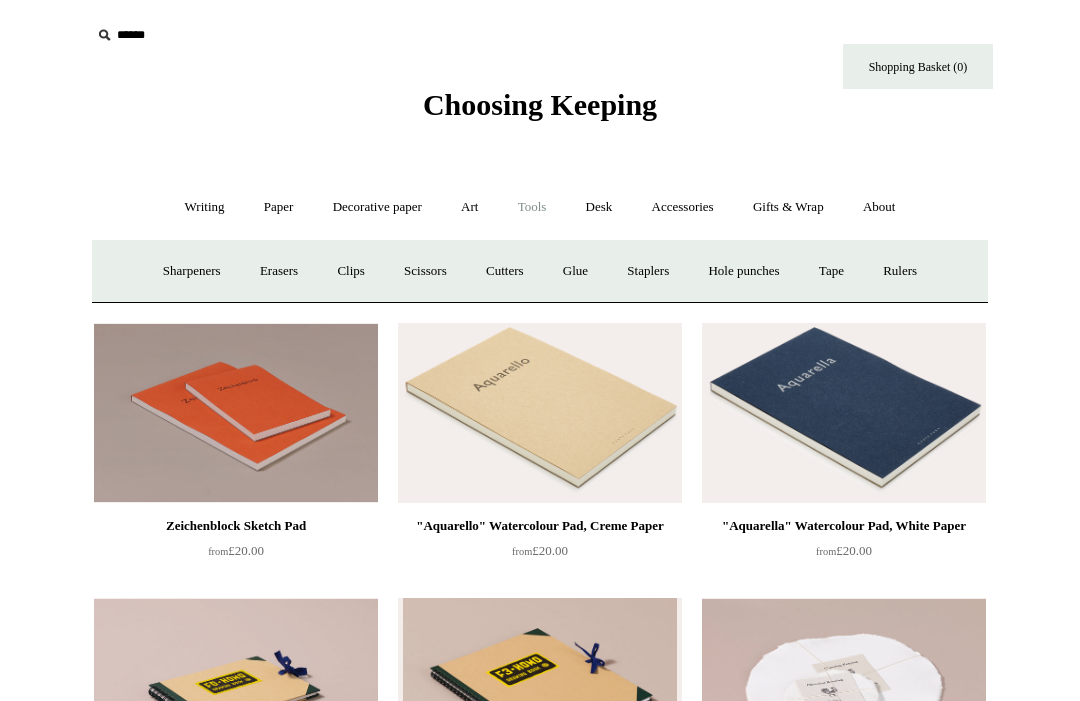 click on "Sharpeners" at bounding box center [192, 271] 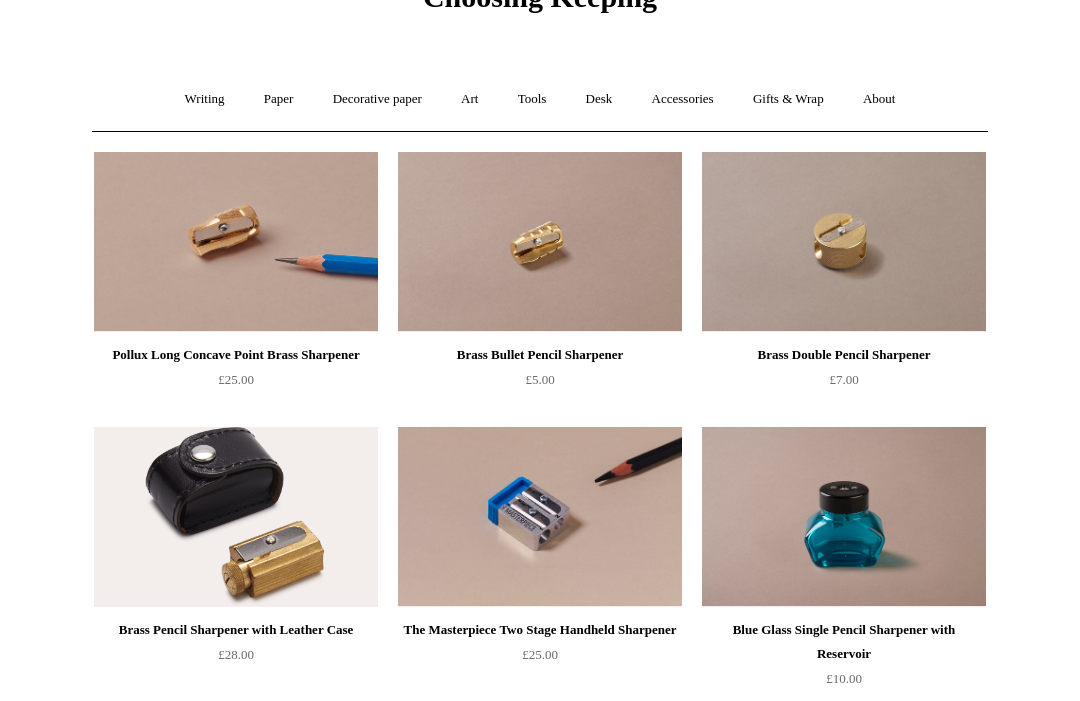 scroll, scrollTop: 0, scrollLeft: 0, axis: both 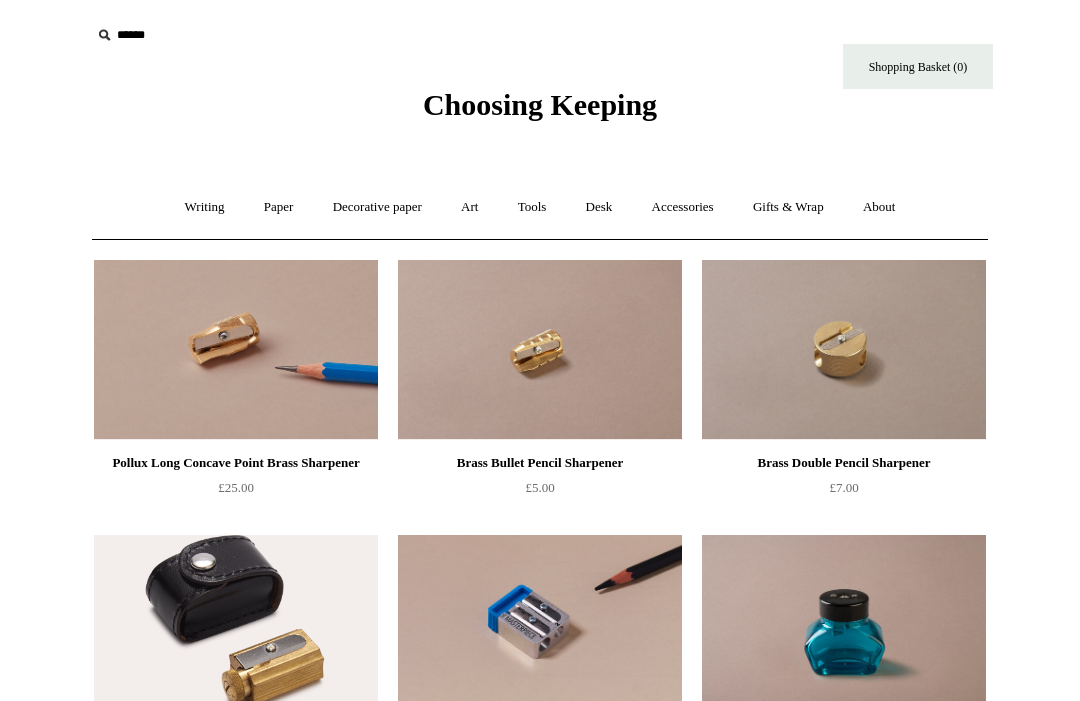 click on "Tools +" at bounding box center (532, 207) 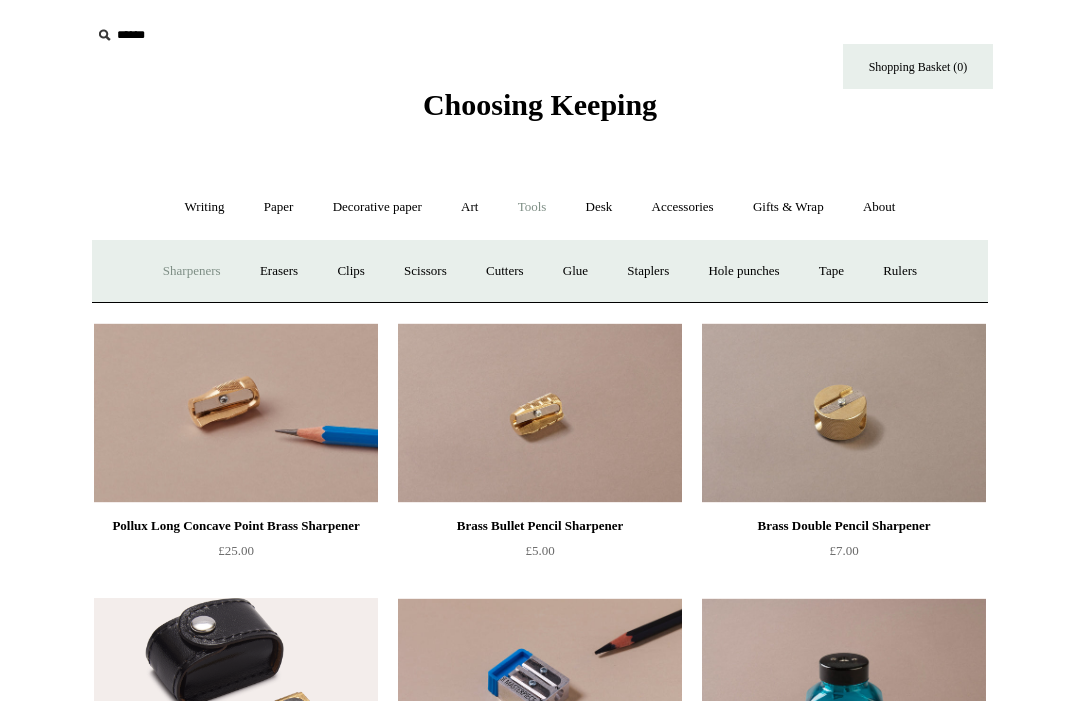 click on "Scissors" at bounding box center [425, 271] 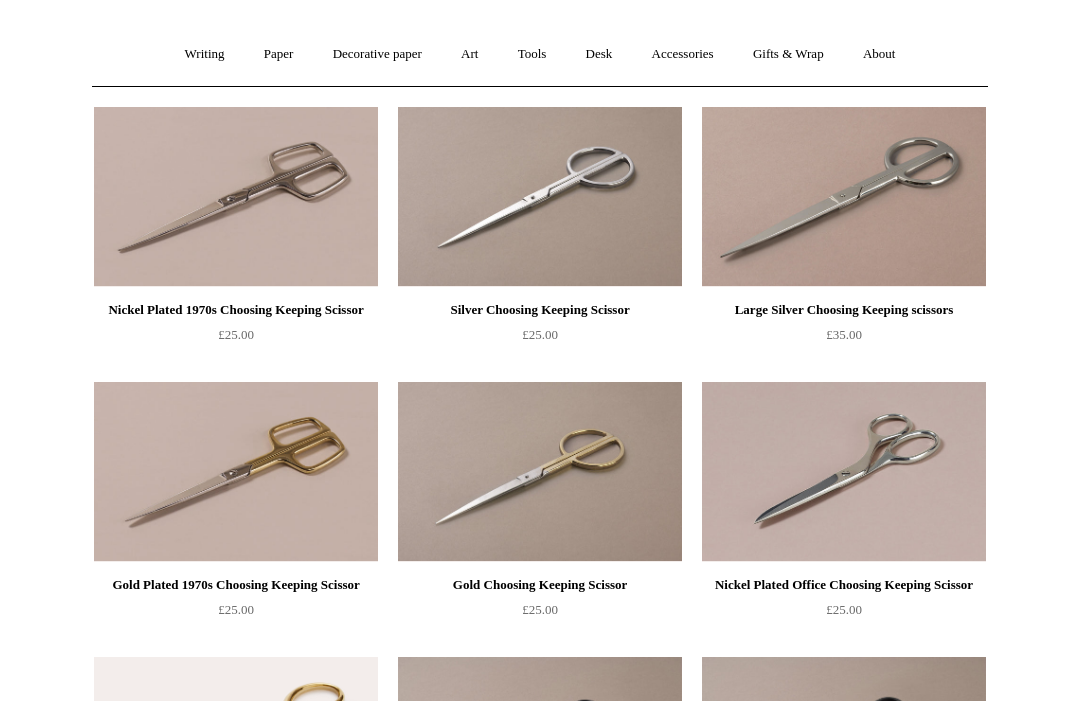 scroll, scrollTop: 0, scrollLeft: 0, axis: both 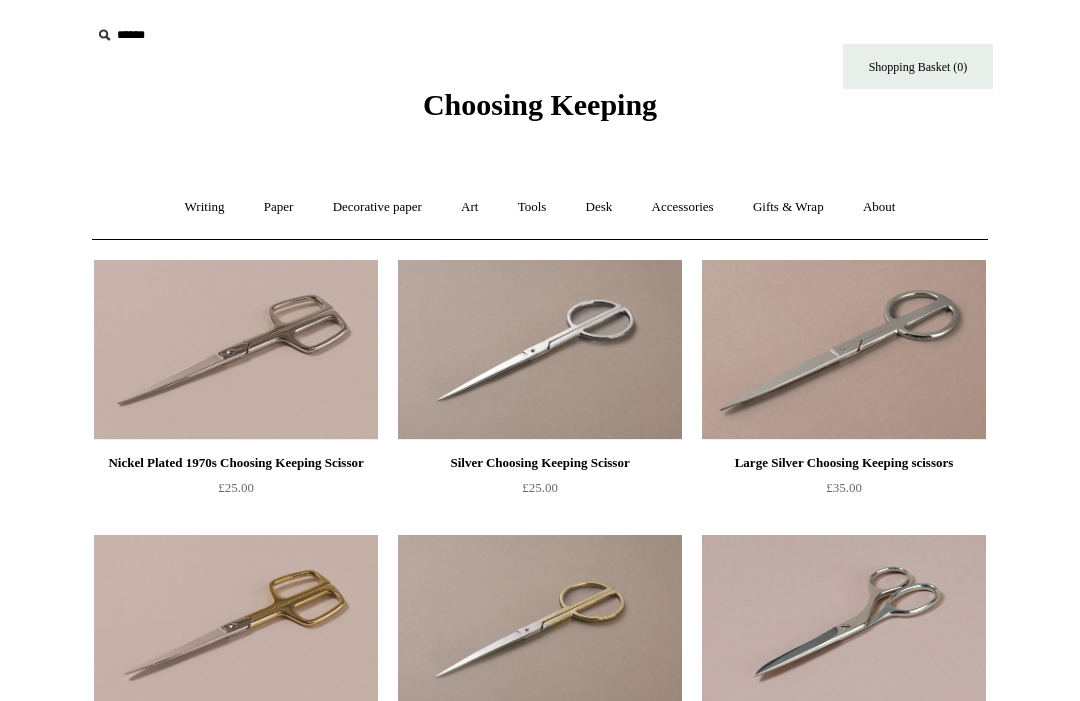 click on "Desk +" at bounding box center (599, 207) 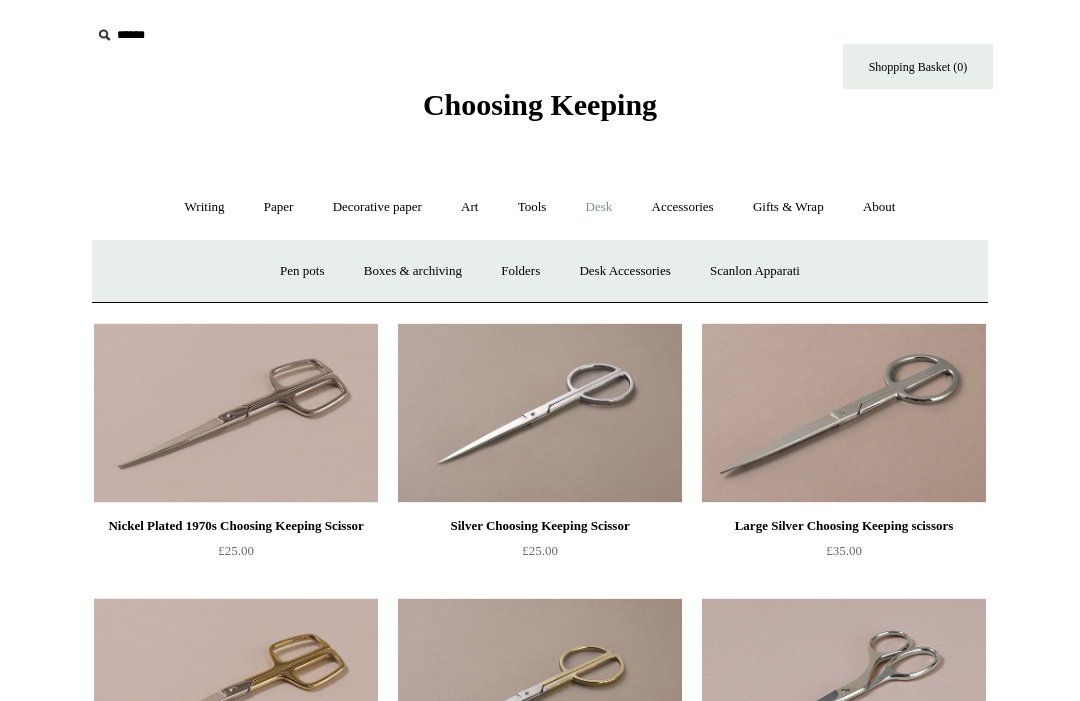 click on "Desk Accessories" at bounding box center [624, 271] 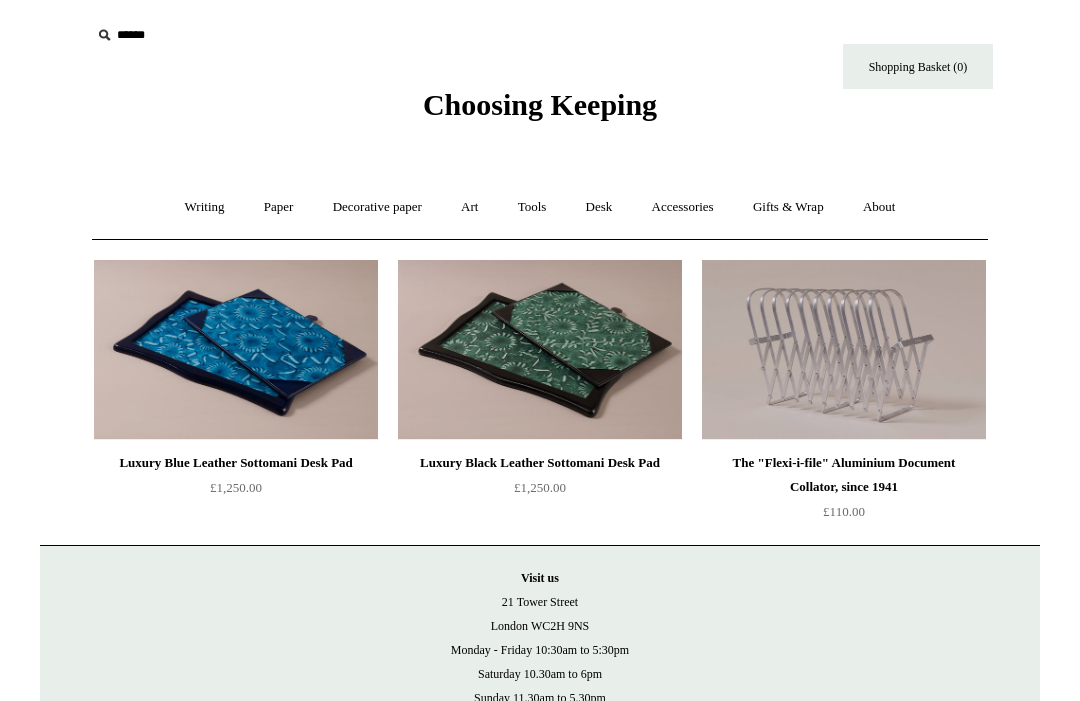 scroll, scrollTop: 0, scrollLeft: 0, axis: both 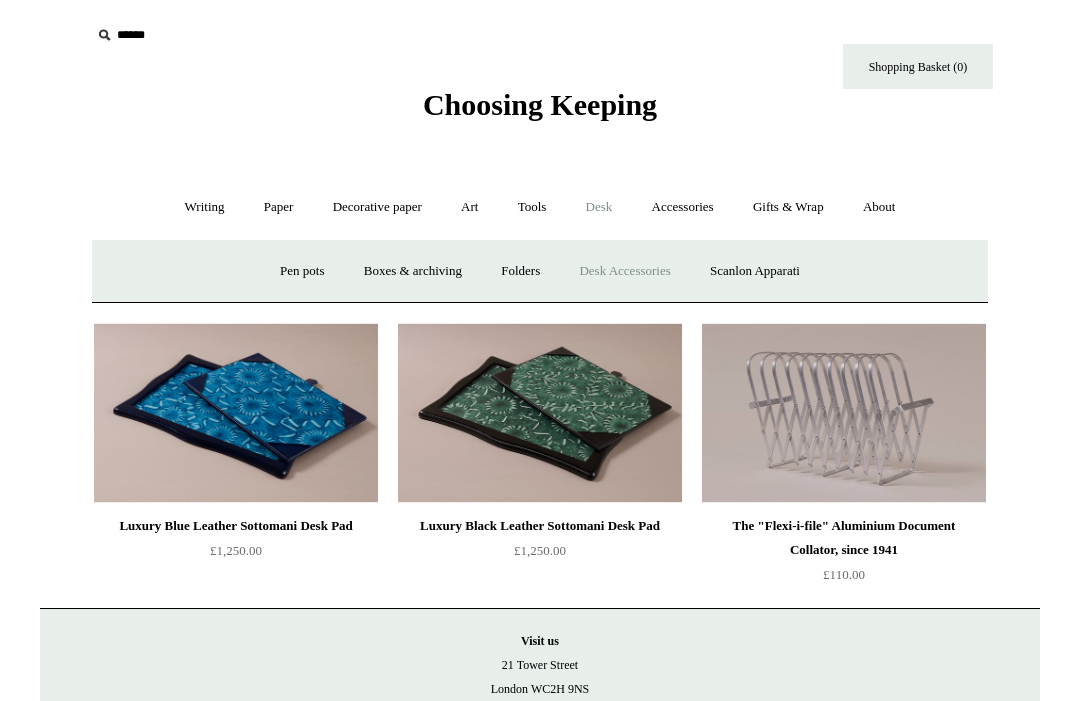click on "Pen pots" at bounding box center (302, 271) 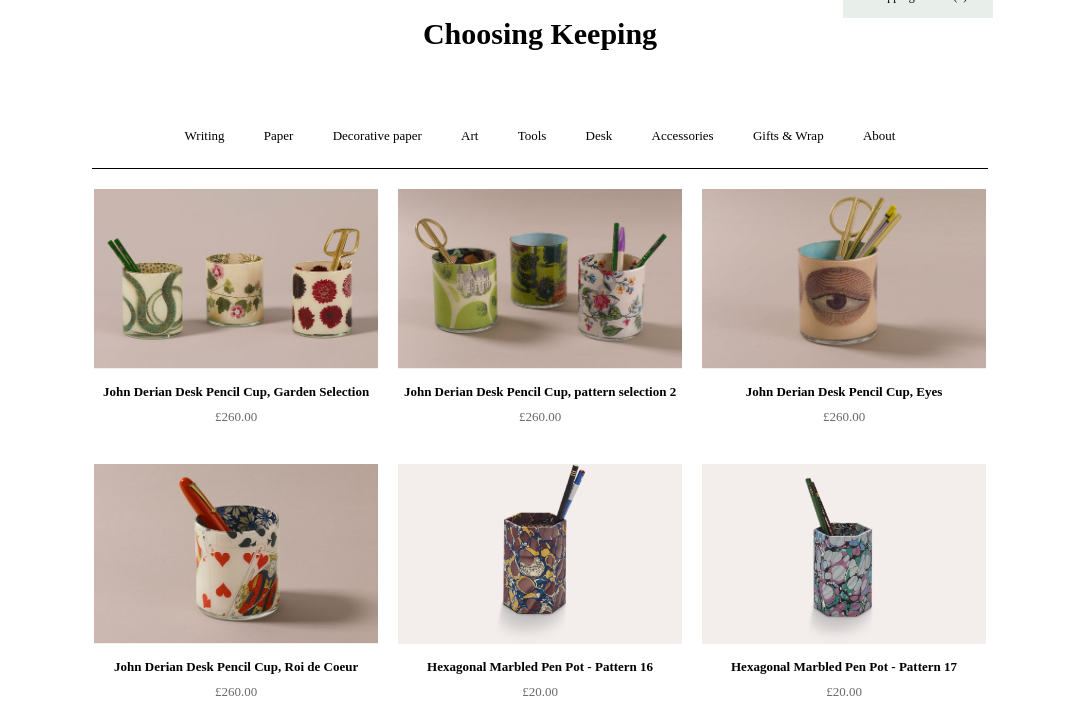 scroll, scrollTop: 0, scrollLeft: 0, axis: both 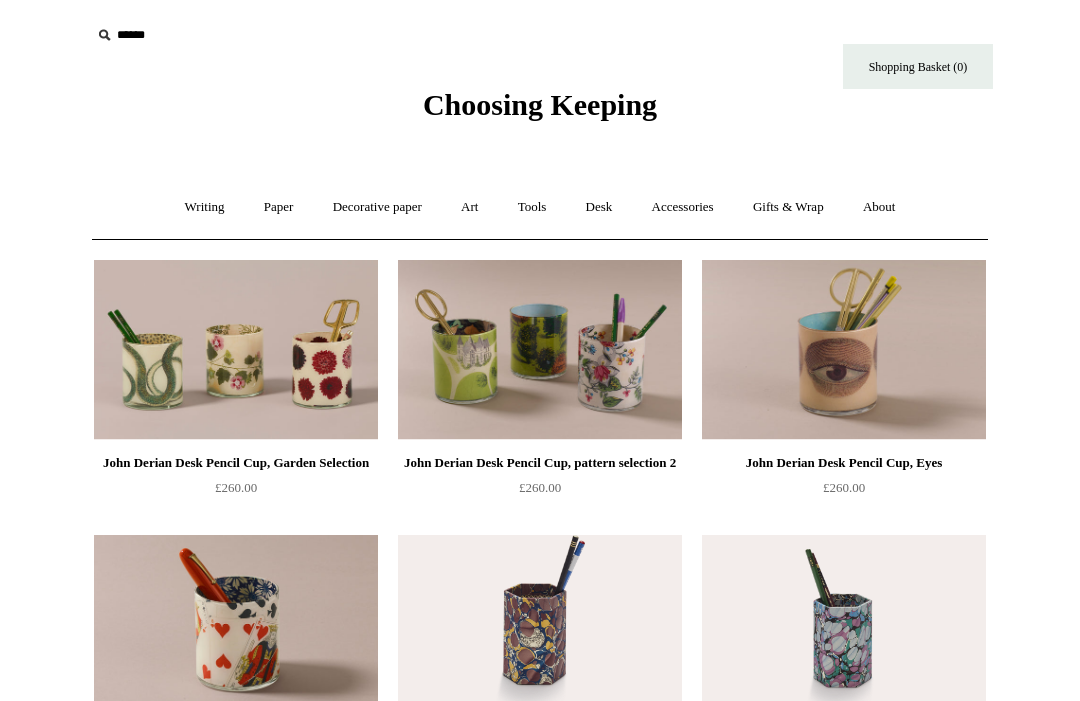 click on "Desk +" at bounding box center (599, 207) 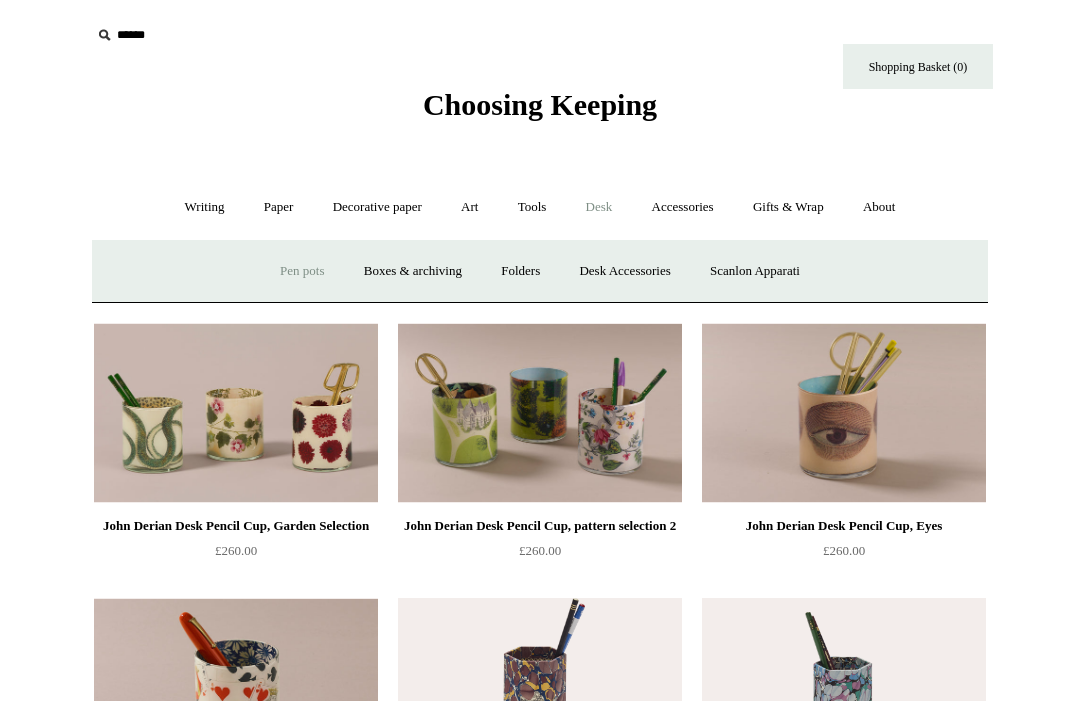 click on "Accessories +" at bounding box center [683, 207] 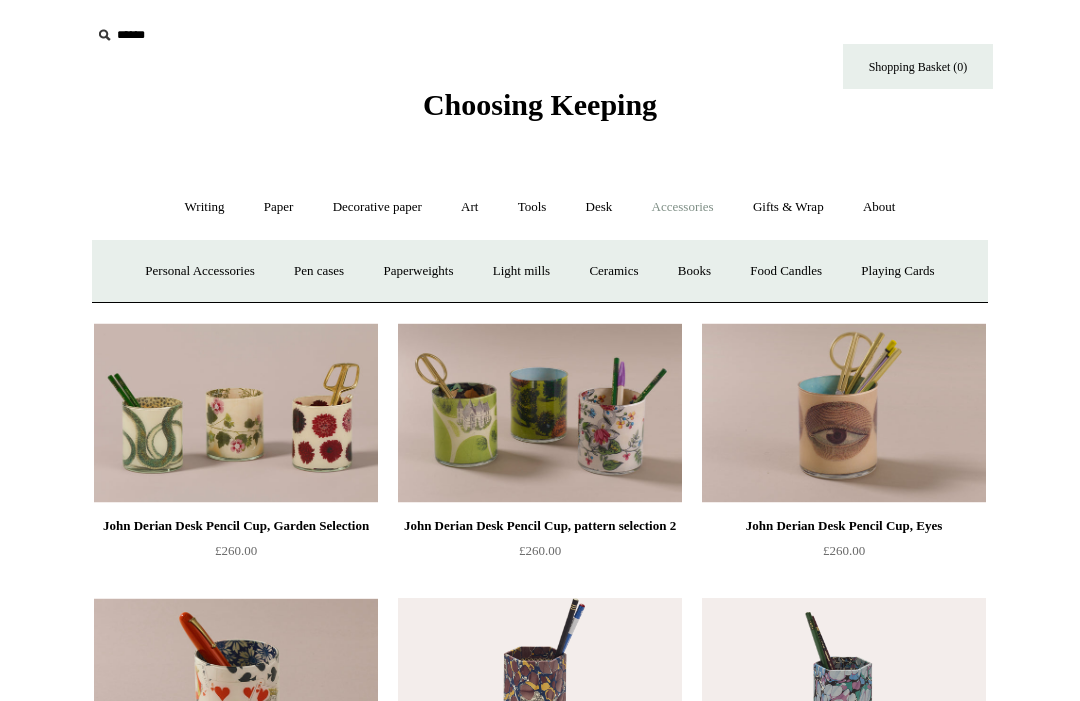 click on "Playing Cards" at bounding box center [897, 271] 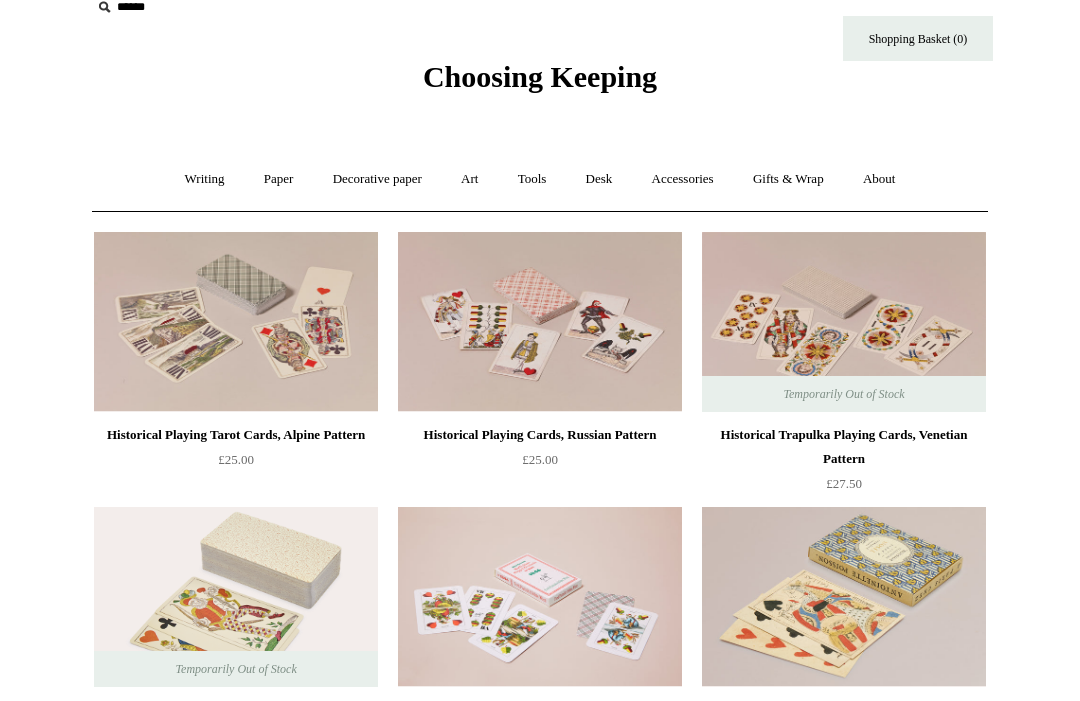 scroll, scrollTop: 28, scrollLeft: 0, axis: vertical 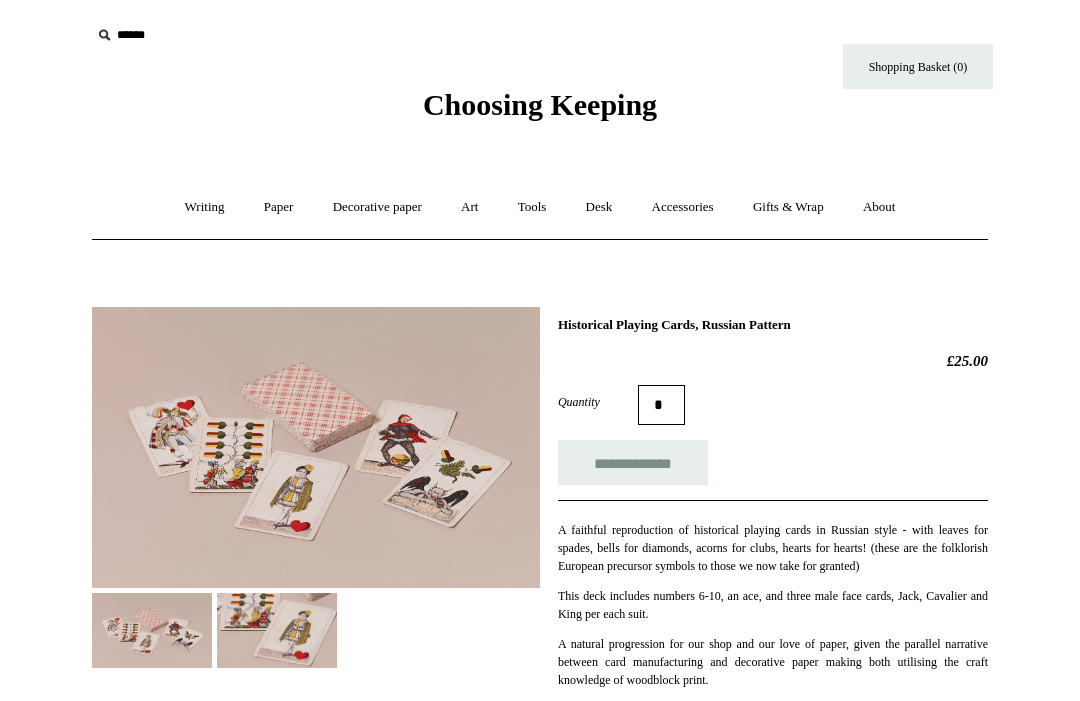 click on "Gifts & Wrap +" at bounding box center [788, 207] 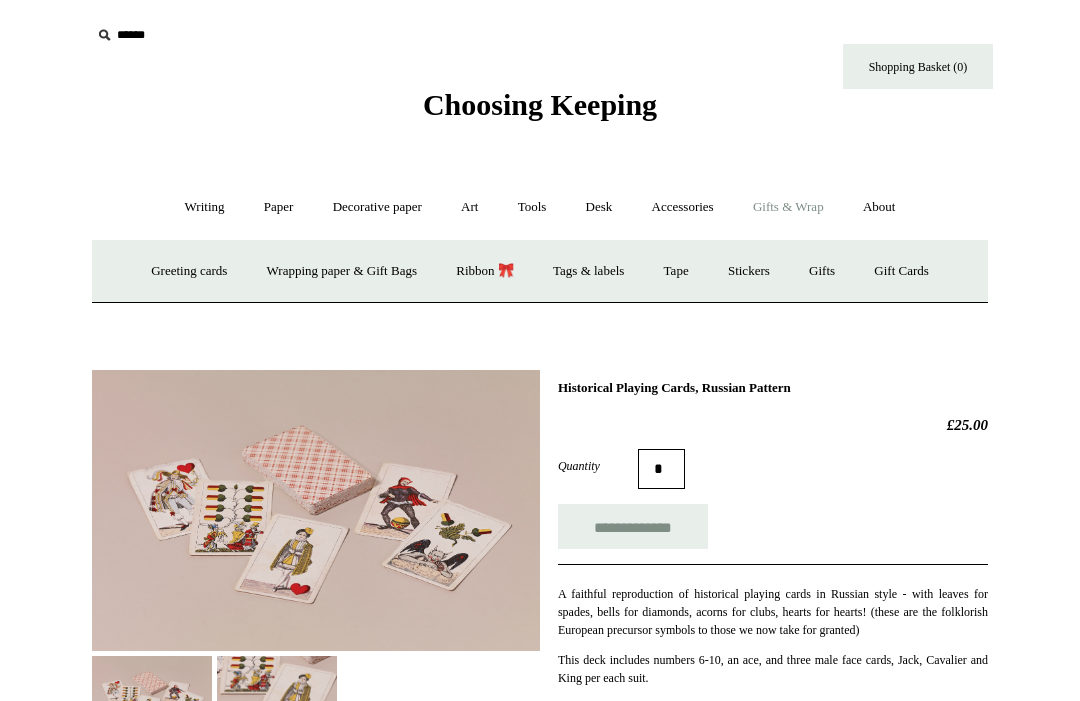 click on "Art +" at bounding box center [469, 207] 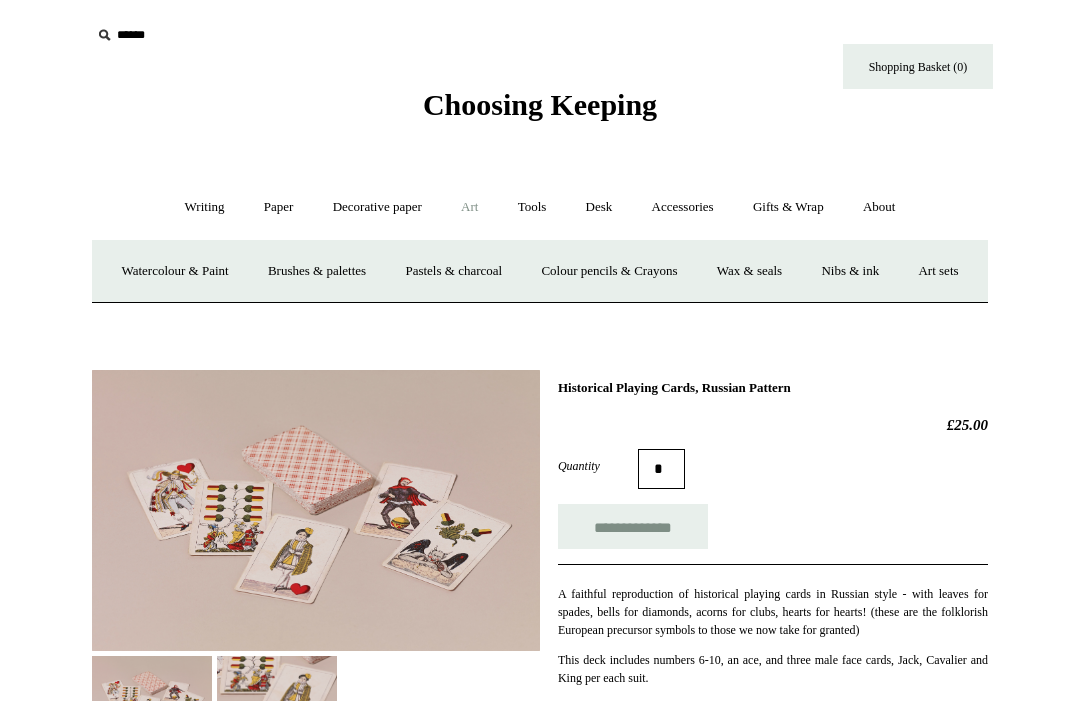 click on "Tools +" at bounding box center [532, 207] 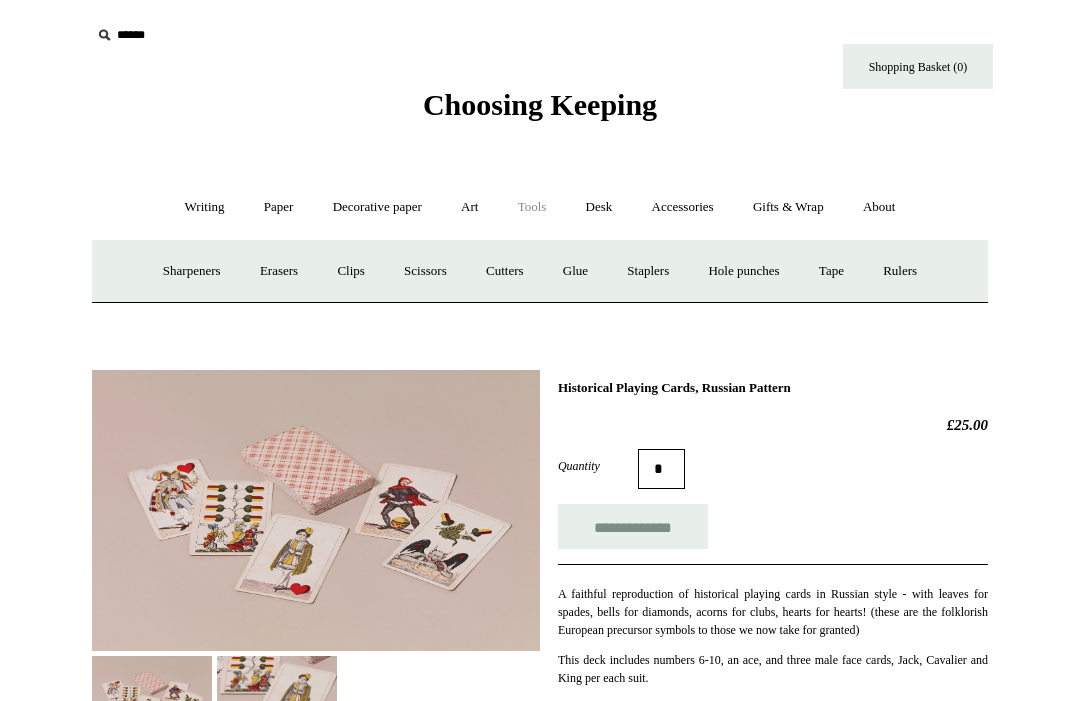 click on "Rulers" at bounding box center [900, 271] 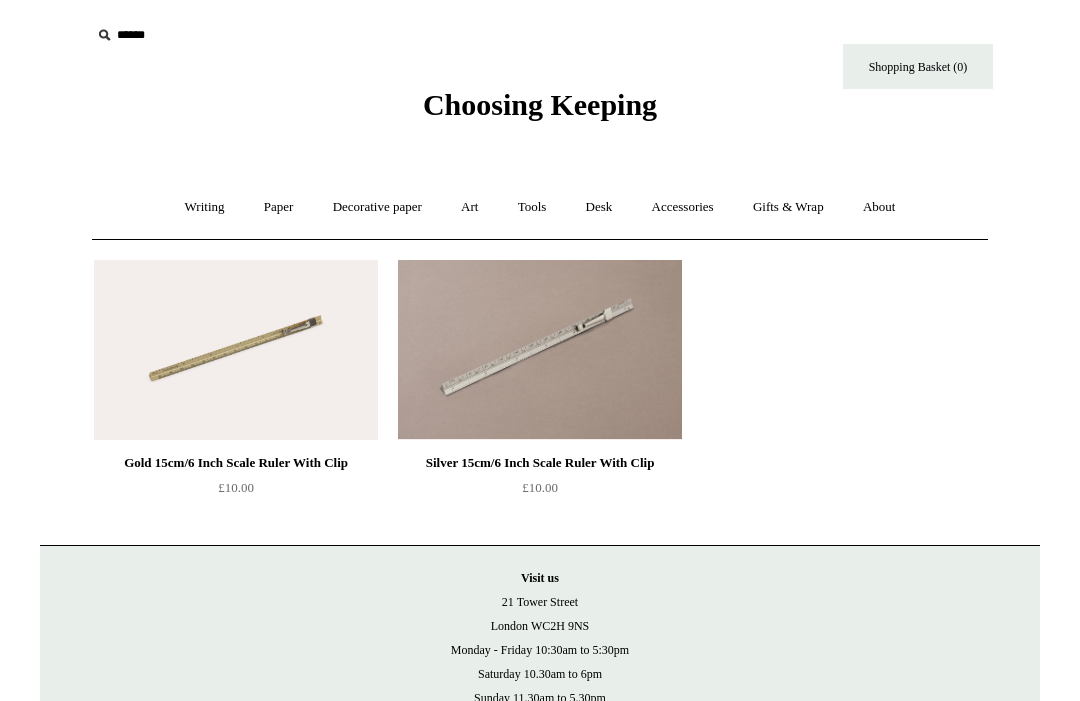 scroll, scrollTop: 0, scrollLeft: 0, axis: both 